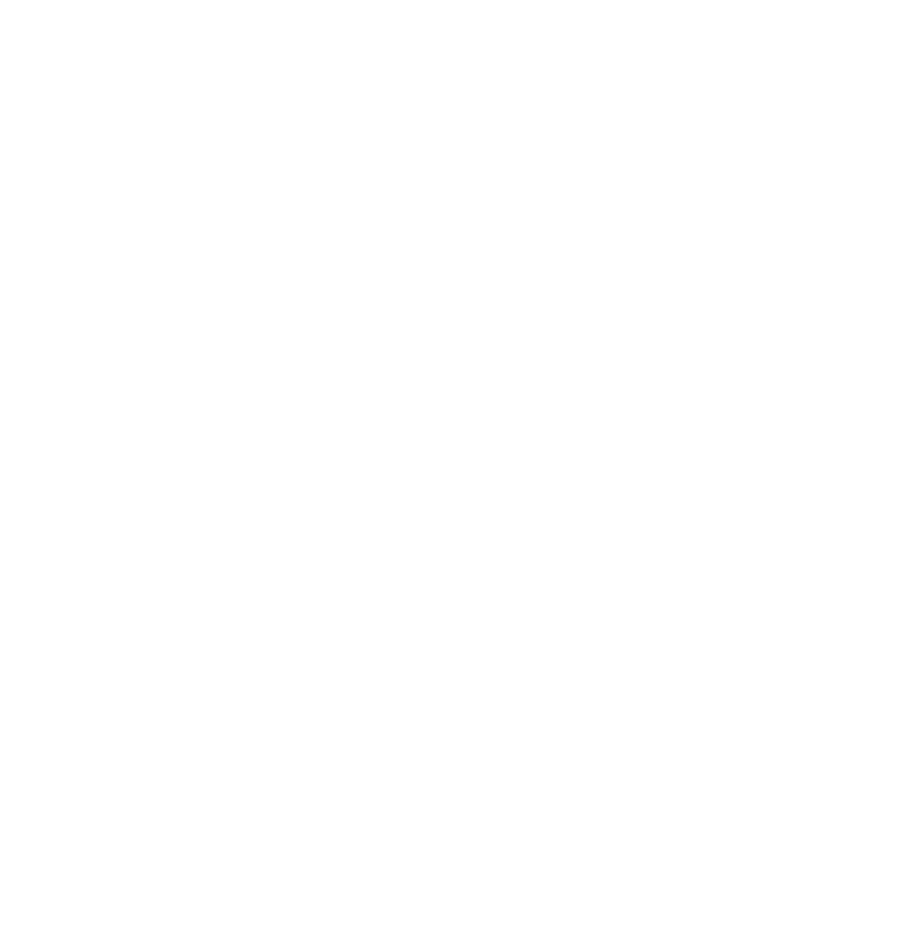 scroll, scrollTop: 0, scrollLeft: 0, axis: both 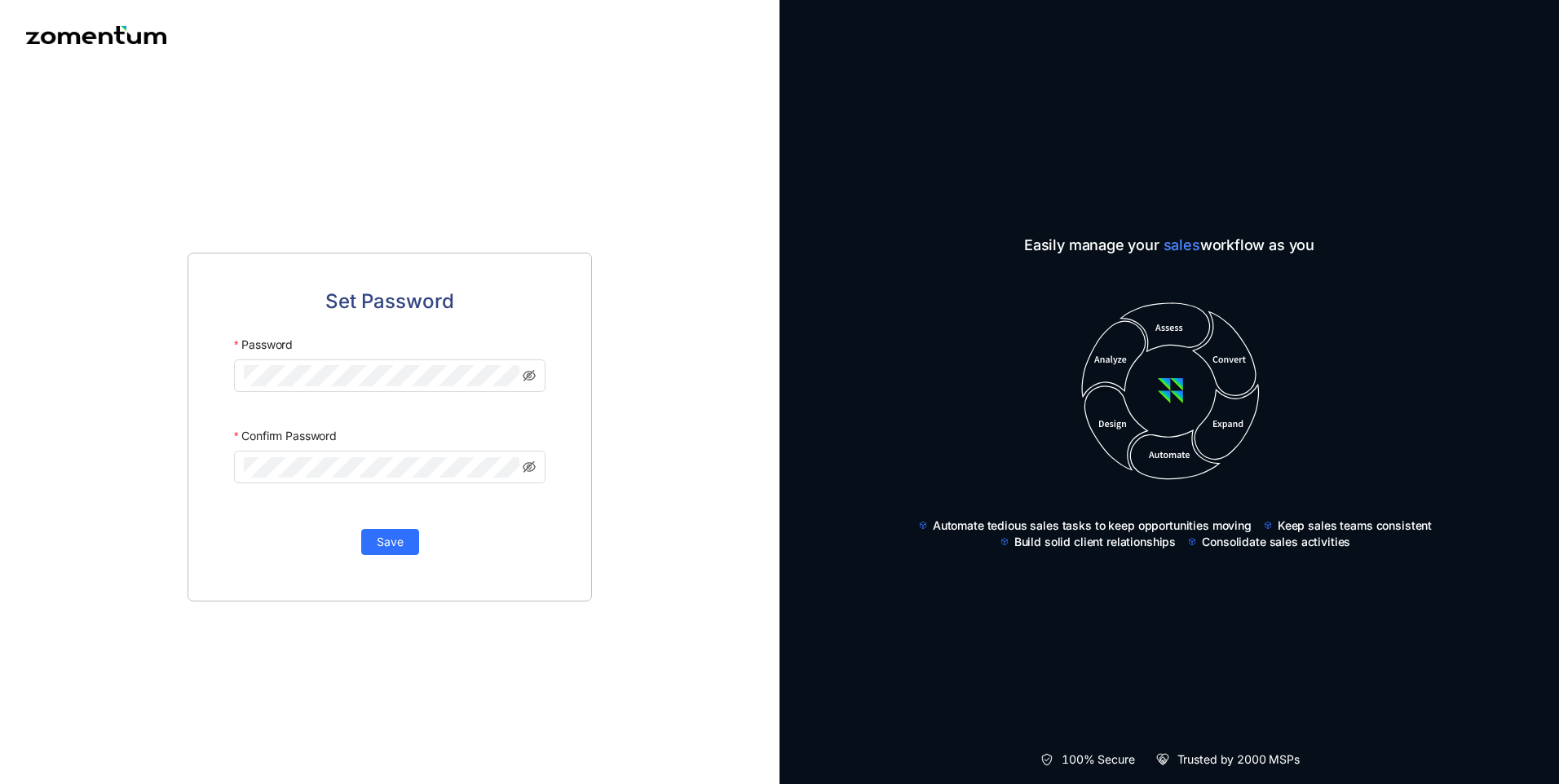 click at bounding box center (96, 35) 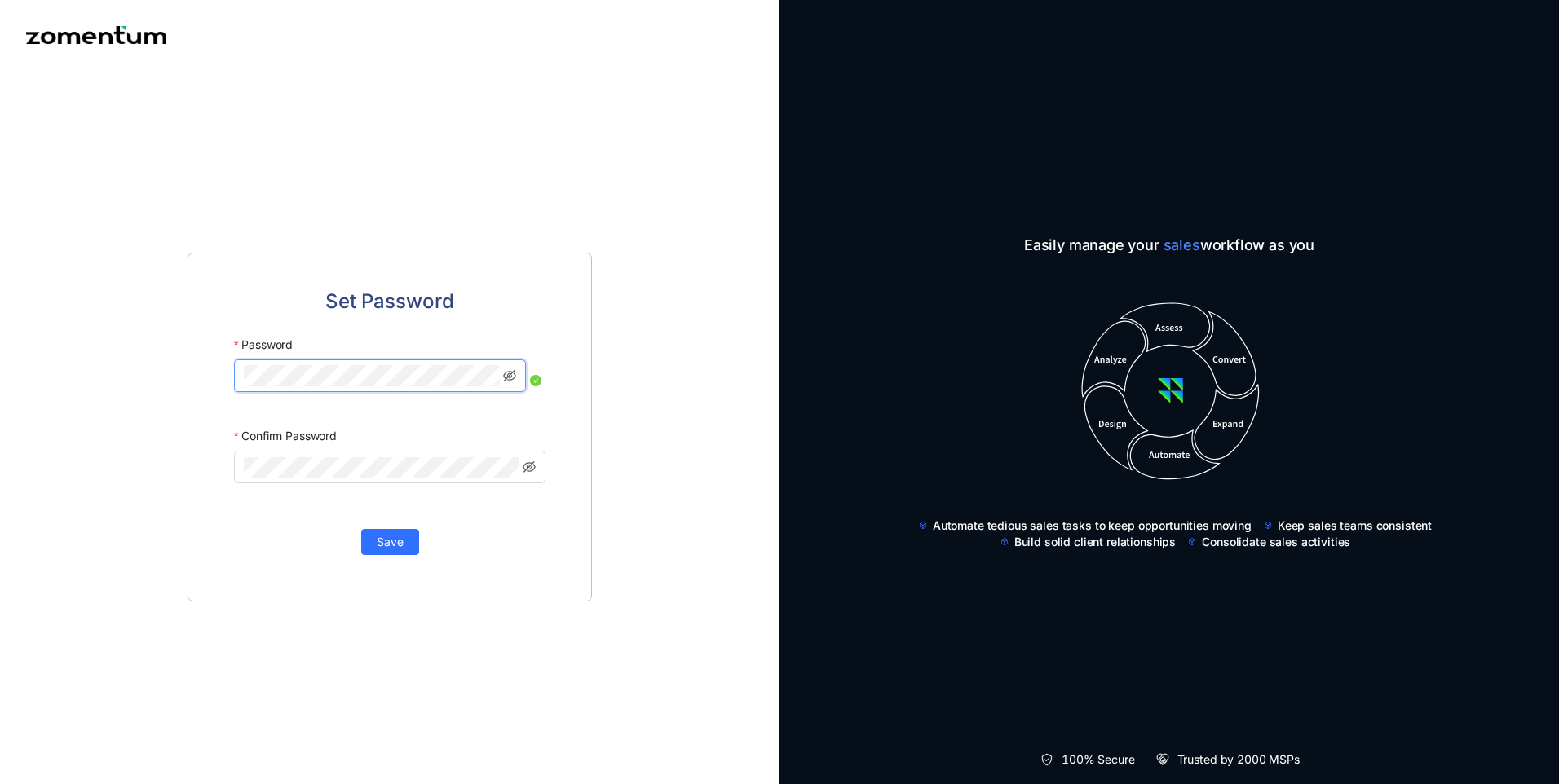 click on "Save" at bounding box center [390, 542] 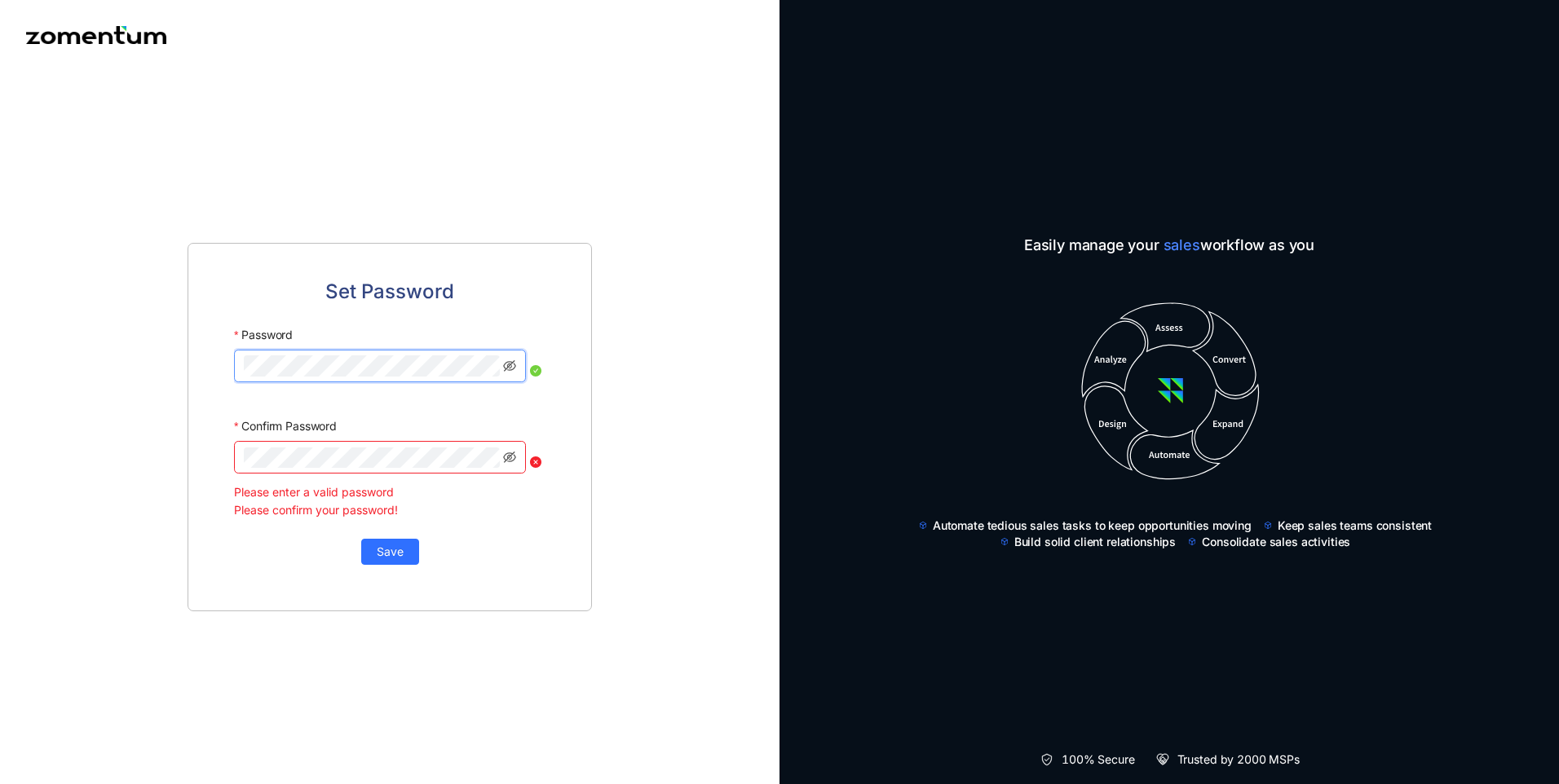 drag, startPoint x: 404, startPoint y: 476, endPoint x: 413, endPoint y: 469, distance: 11.401754 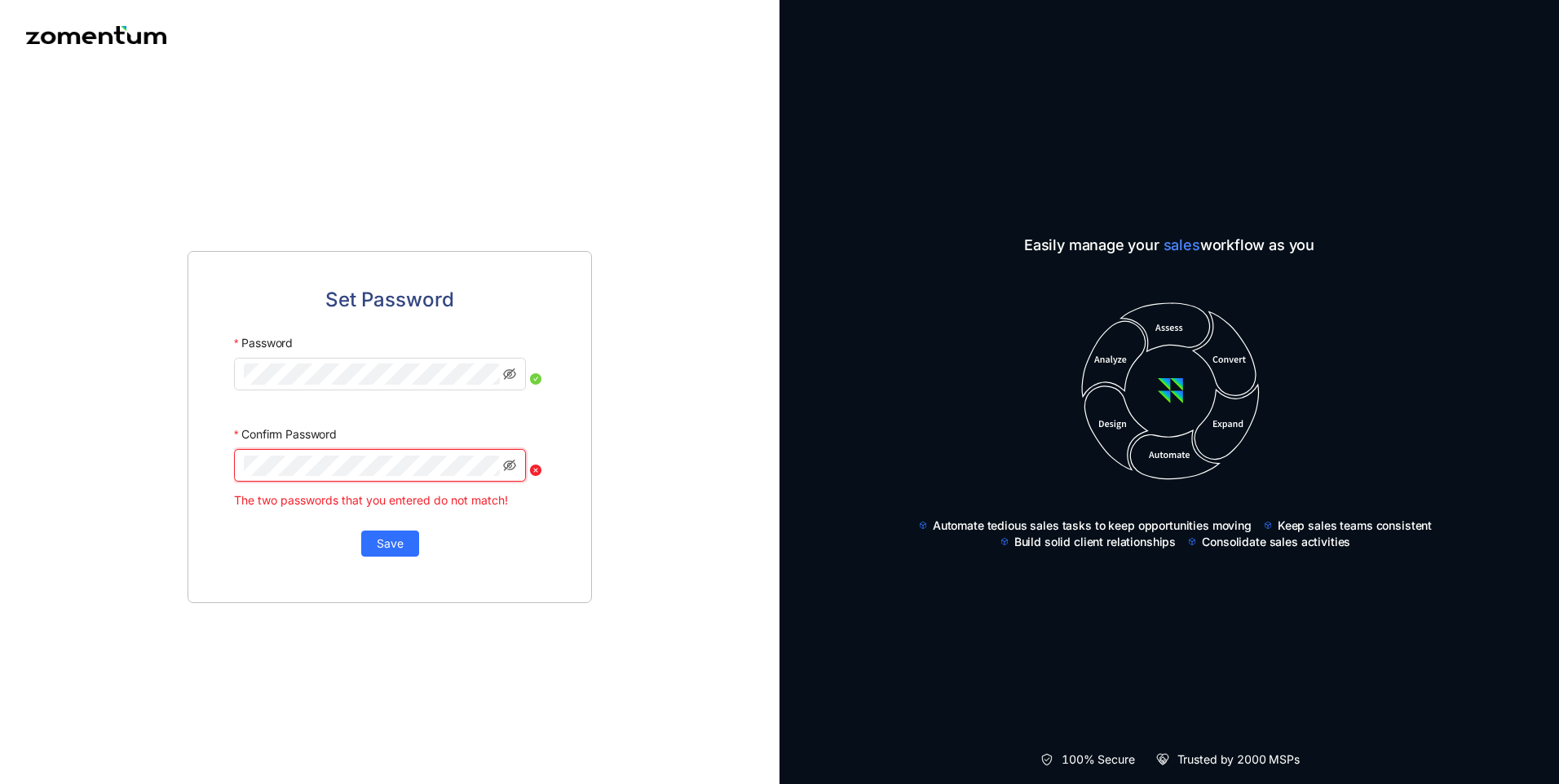 click at bounding box center (510, 465) 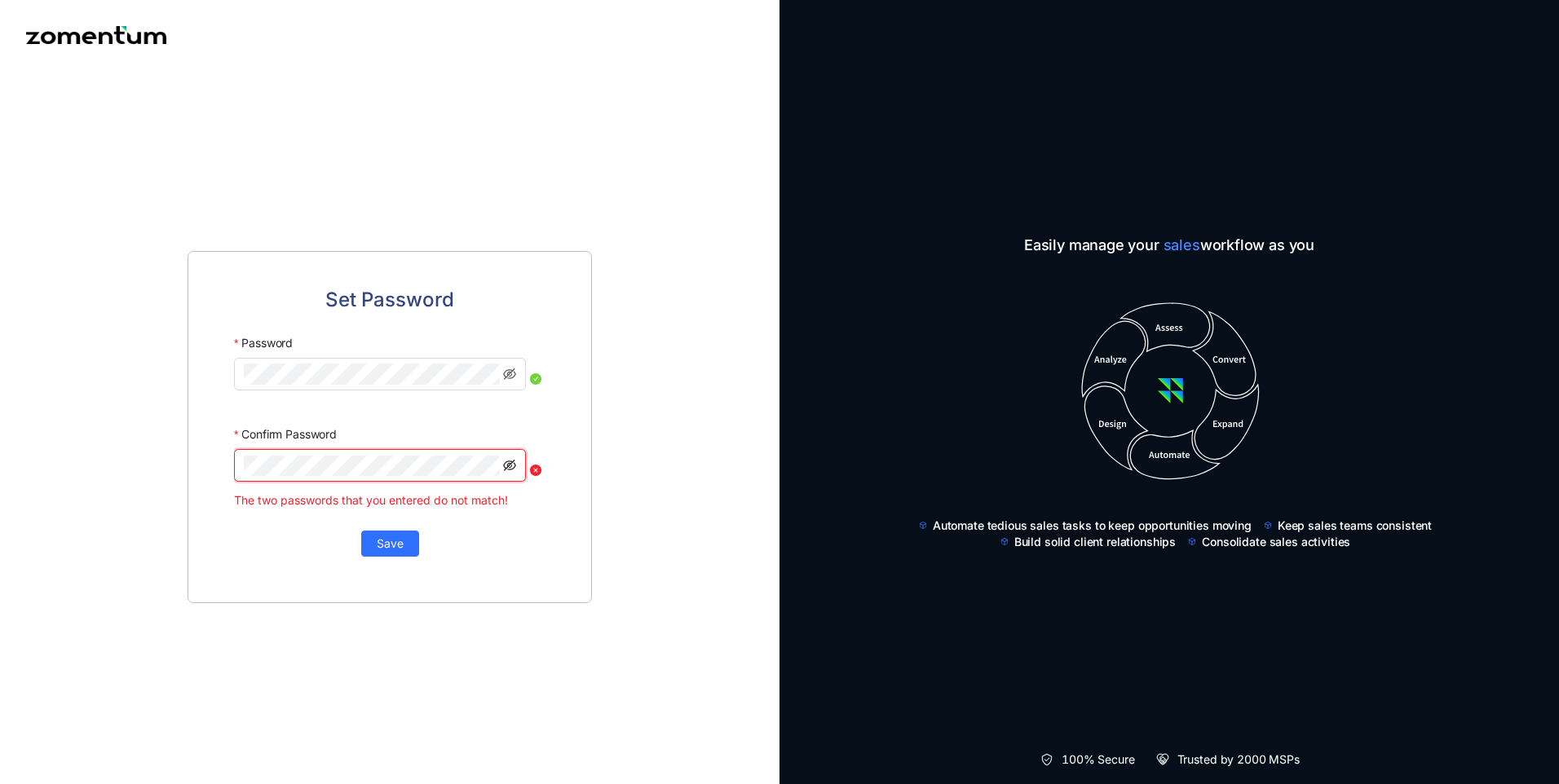 click 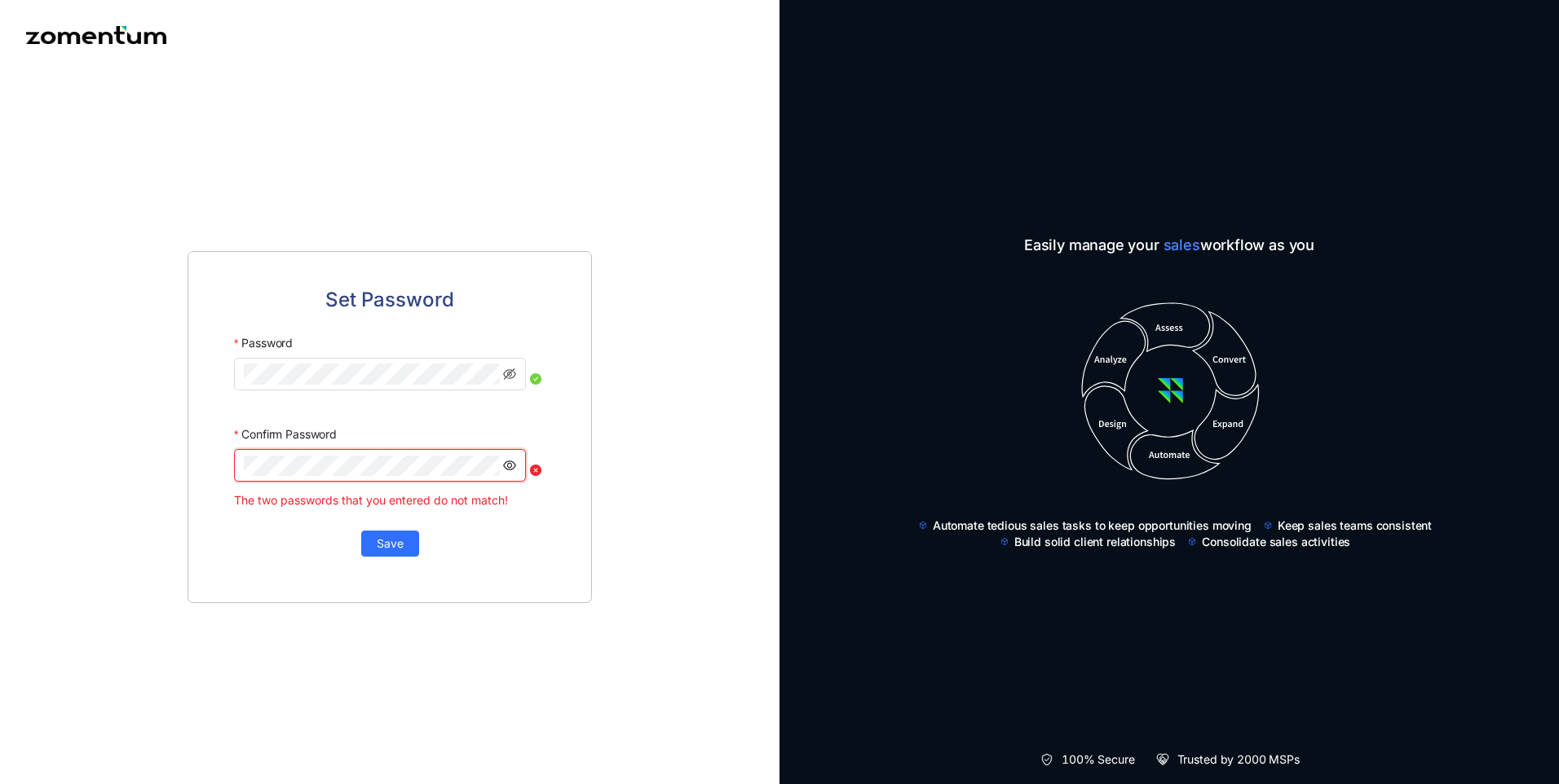 click on "Save" at bounding box center [390, 544] 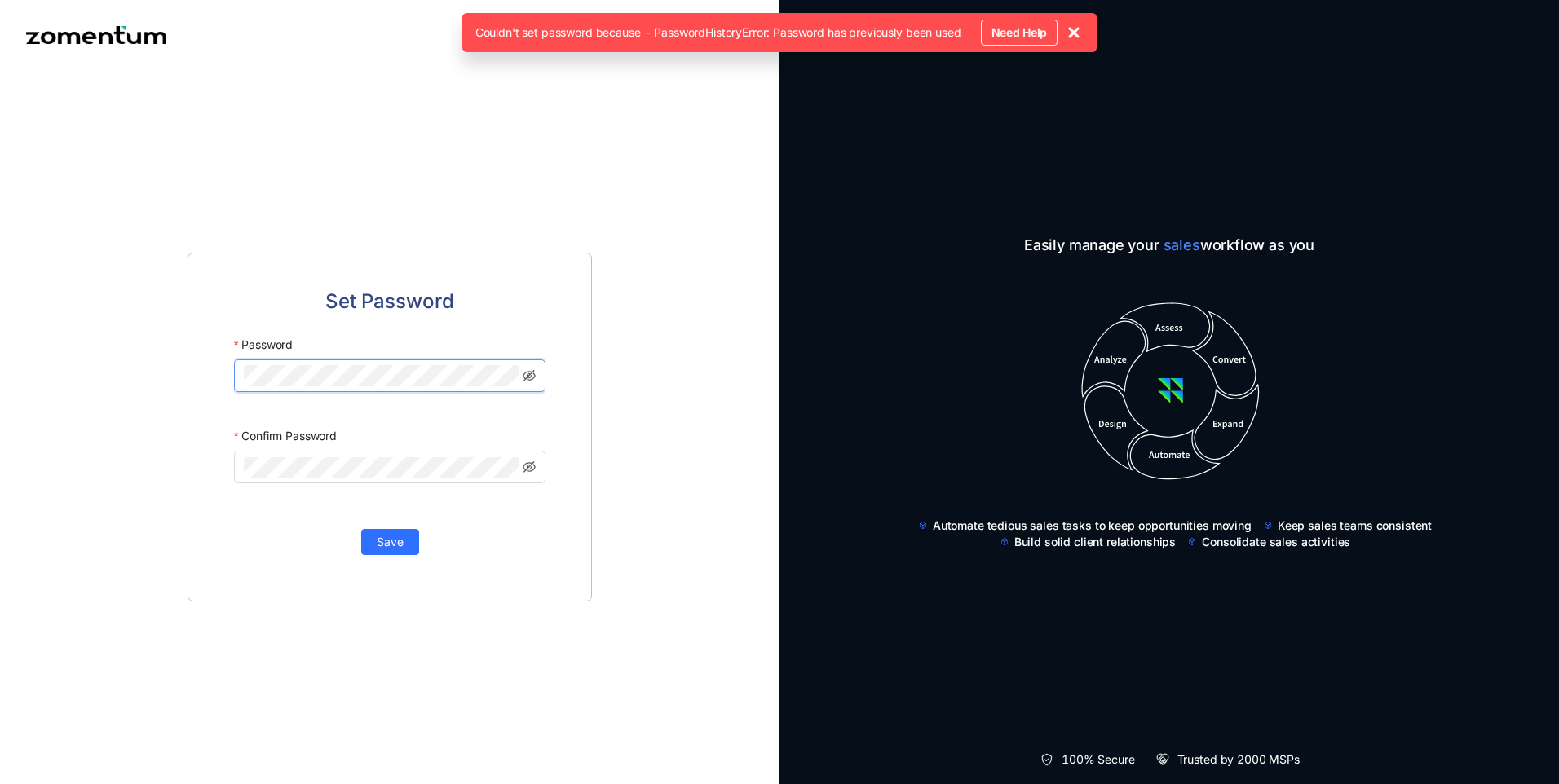 click on "Set Password Password Confirm Password Save Easily manage your   sales  workflow as you Automate tedious sales tasks to keep opportunities moving Keep sales teams consistent Build solid client relationships Consolidate sales activities 100% Secure Trusted by 2000 MSPs × Couldn't set password because - PasswordHistoryError: Password has previously been used Need Help" at bounding box center [780, 392] 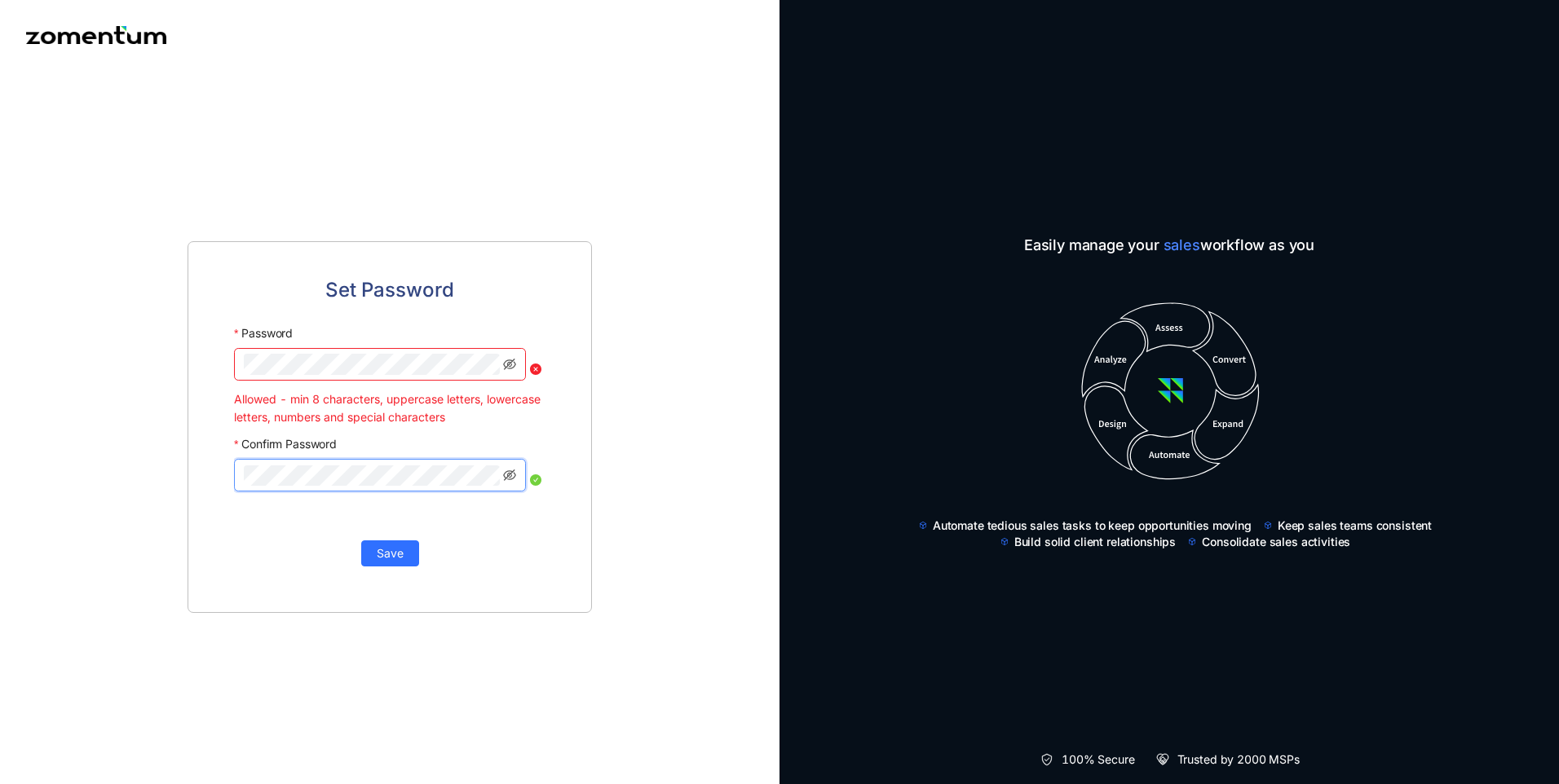 click on "Save" at bounding box center [390, 553] 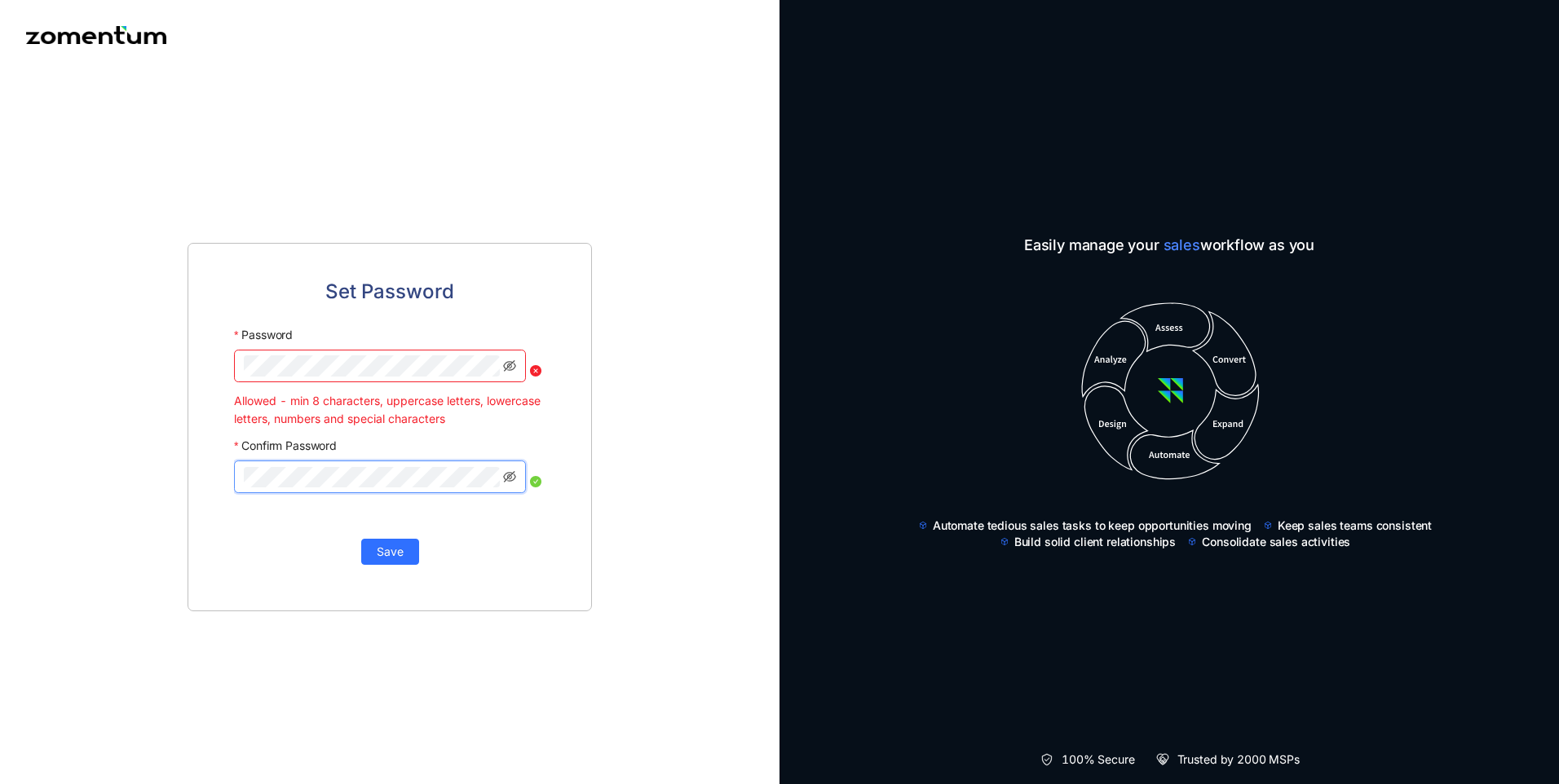 click on "Password Allowed - min 8 characters, uppercase letters, lowercase letters, numbers and special characters" at bounding box center (390, 366) 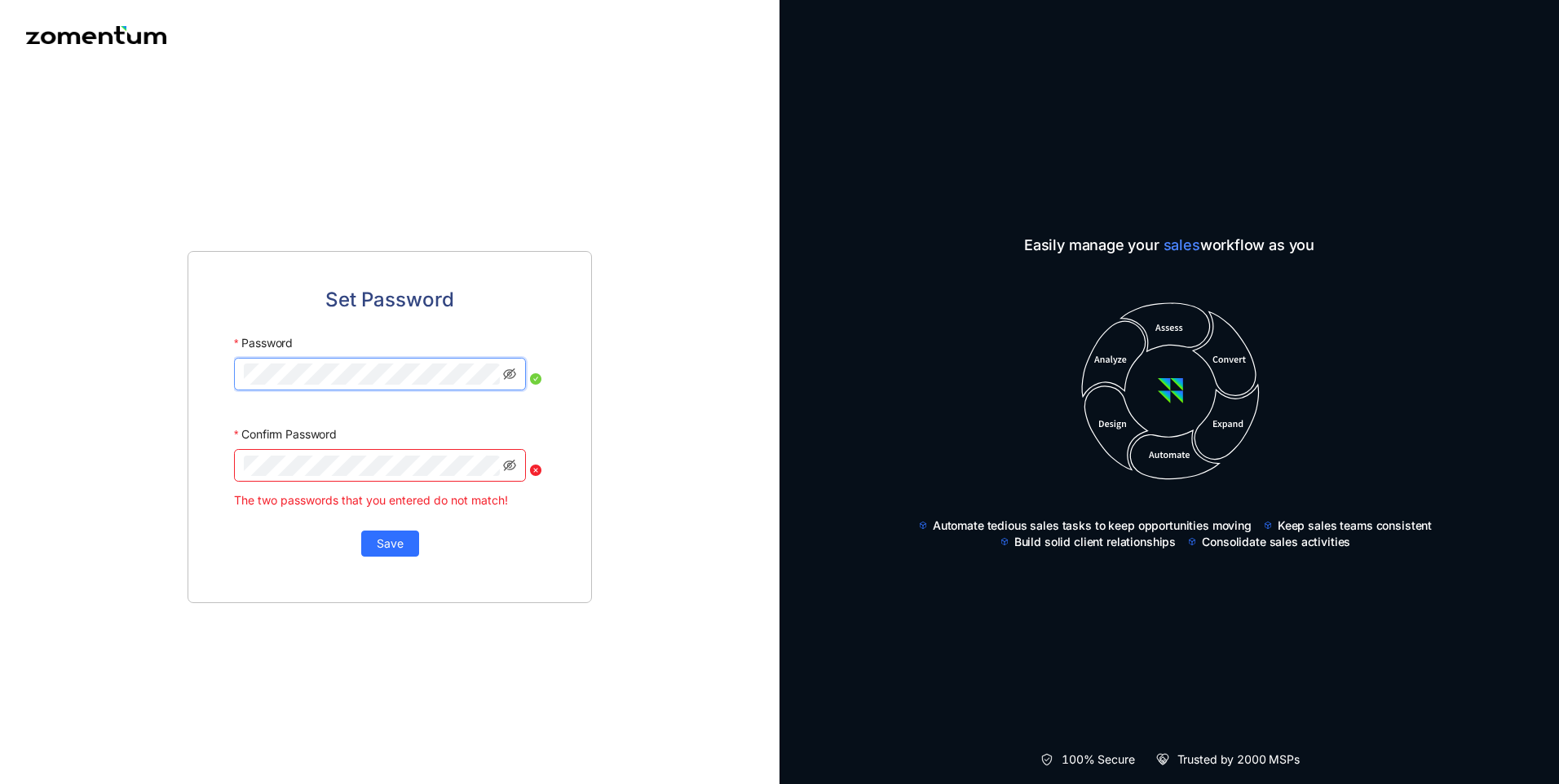 click at bounding box center [380, 465] 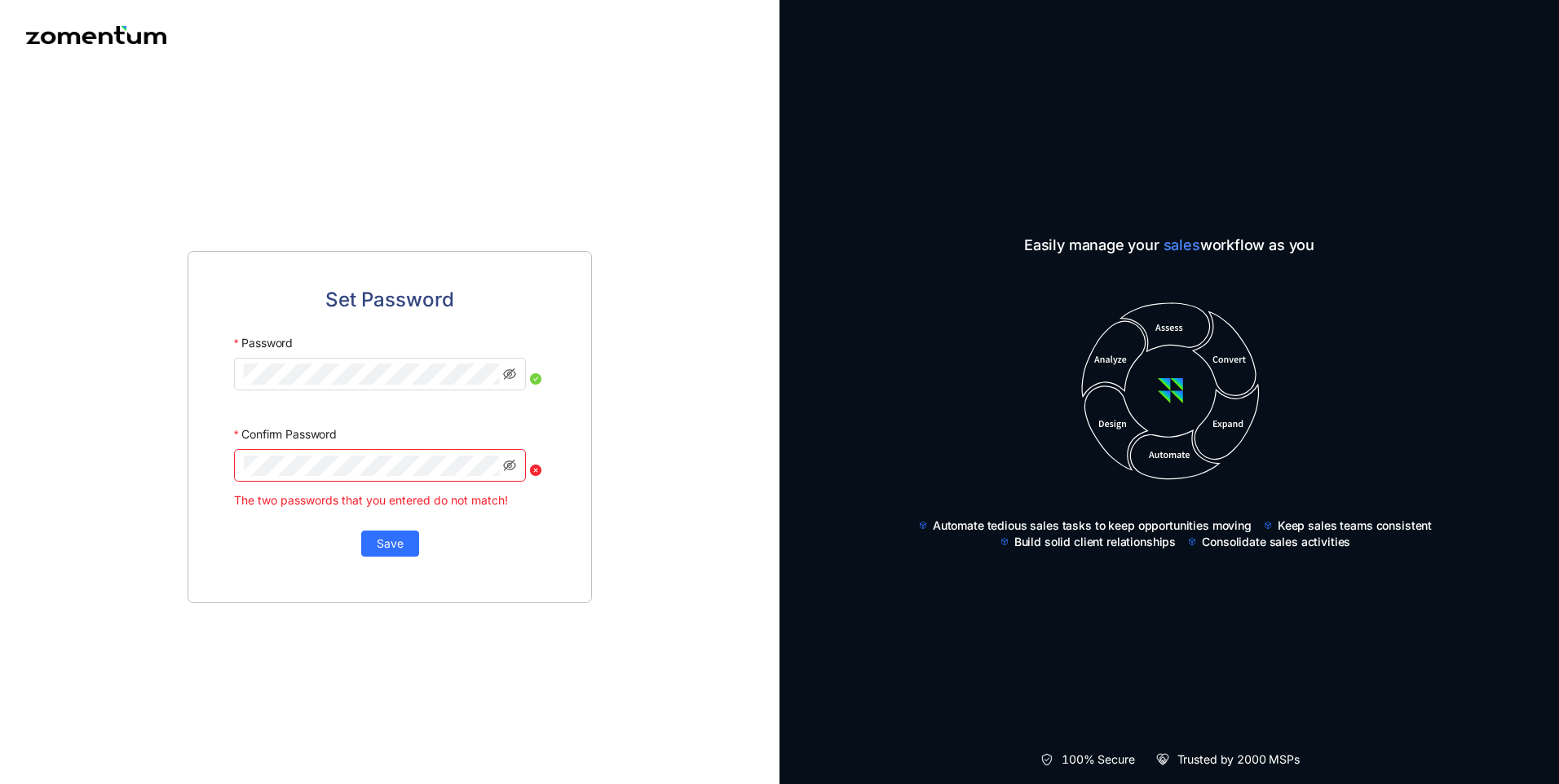 click at bounding box center [380, 465] 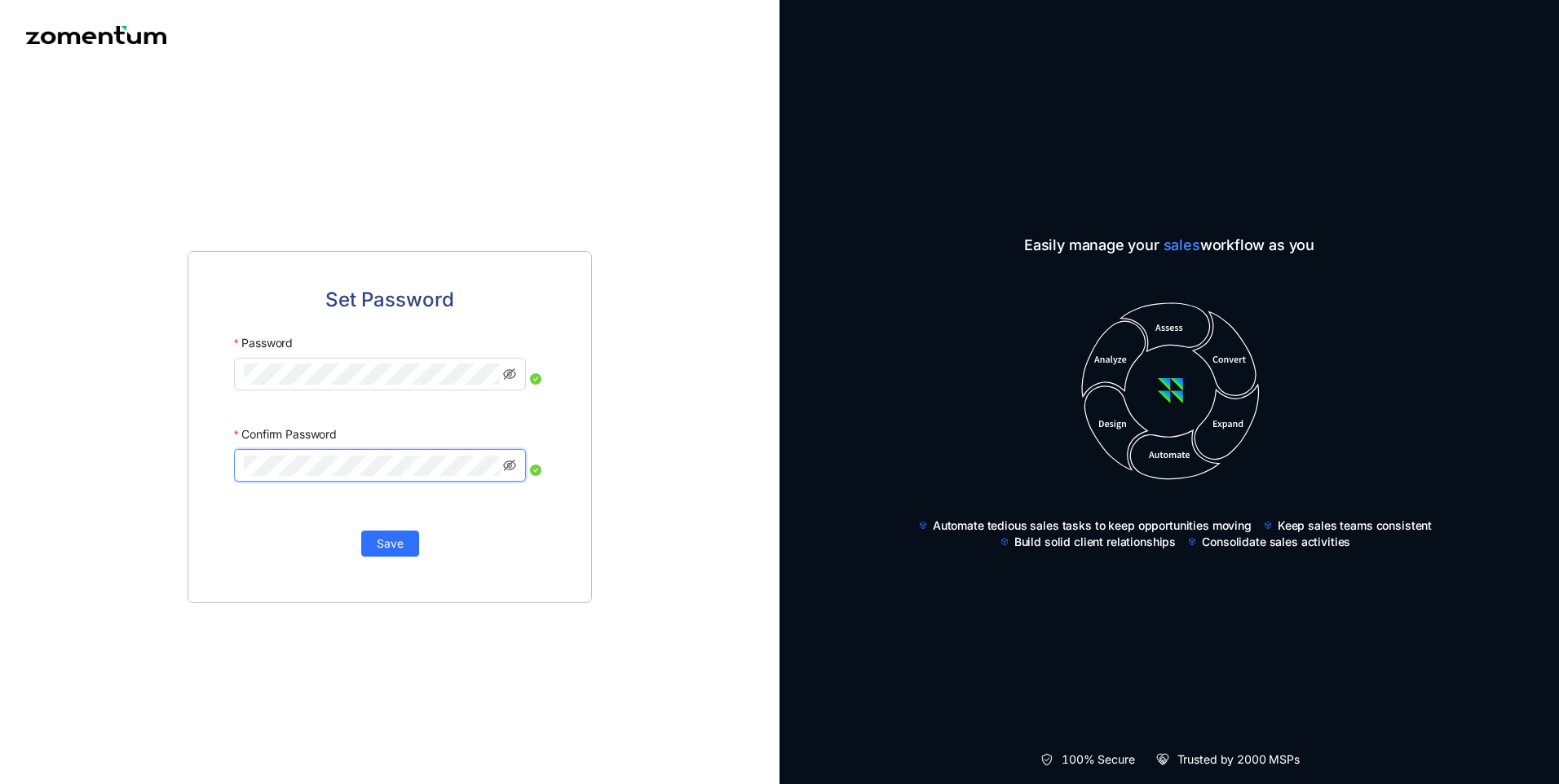 click on "Save" at bounding box center [390, 544] 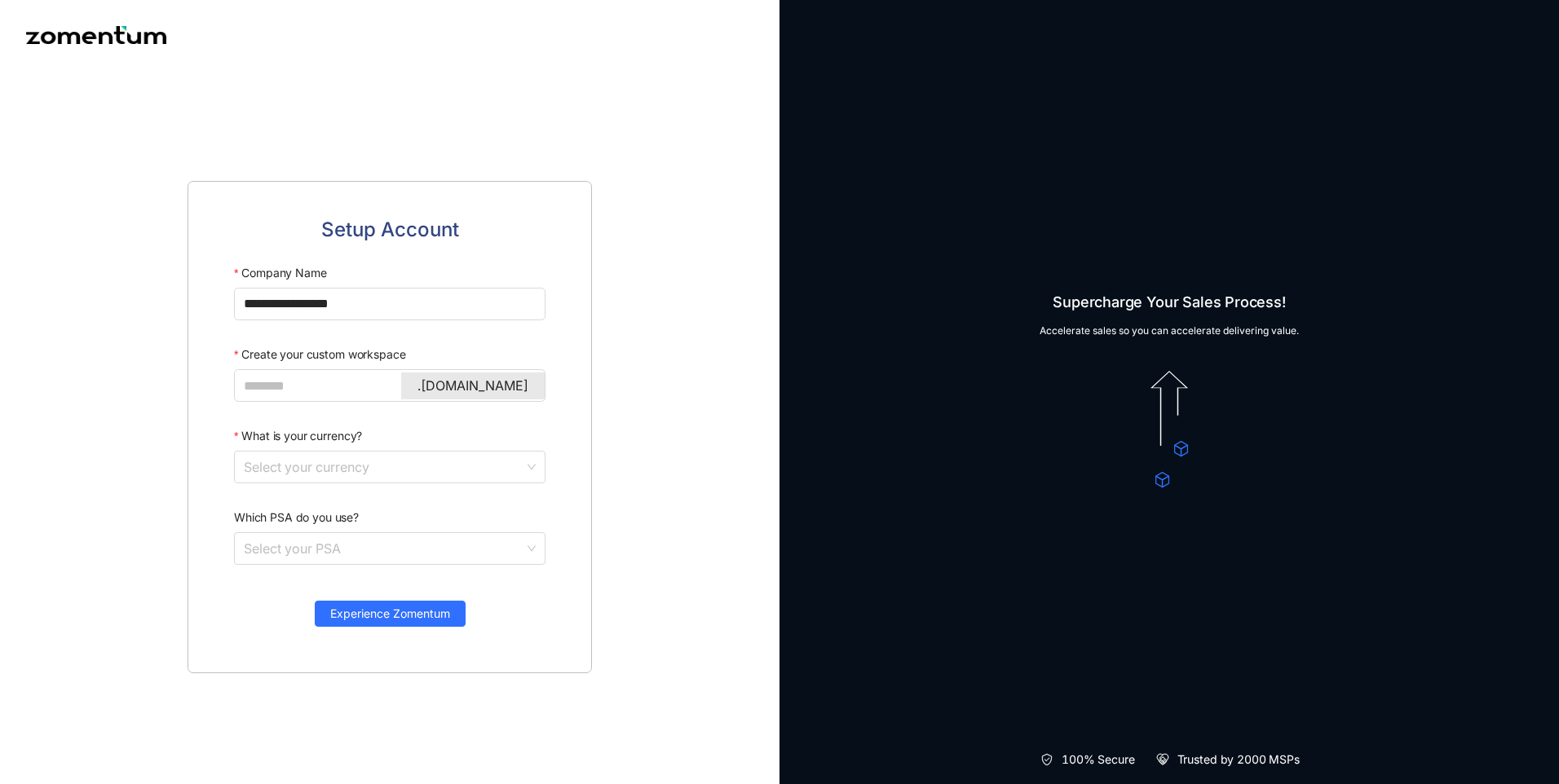 click on "**********" at bounding box center (390, 392) 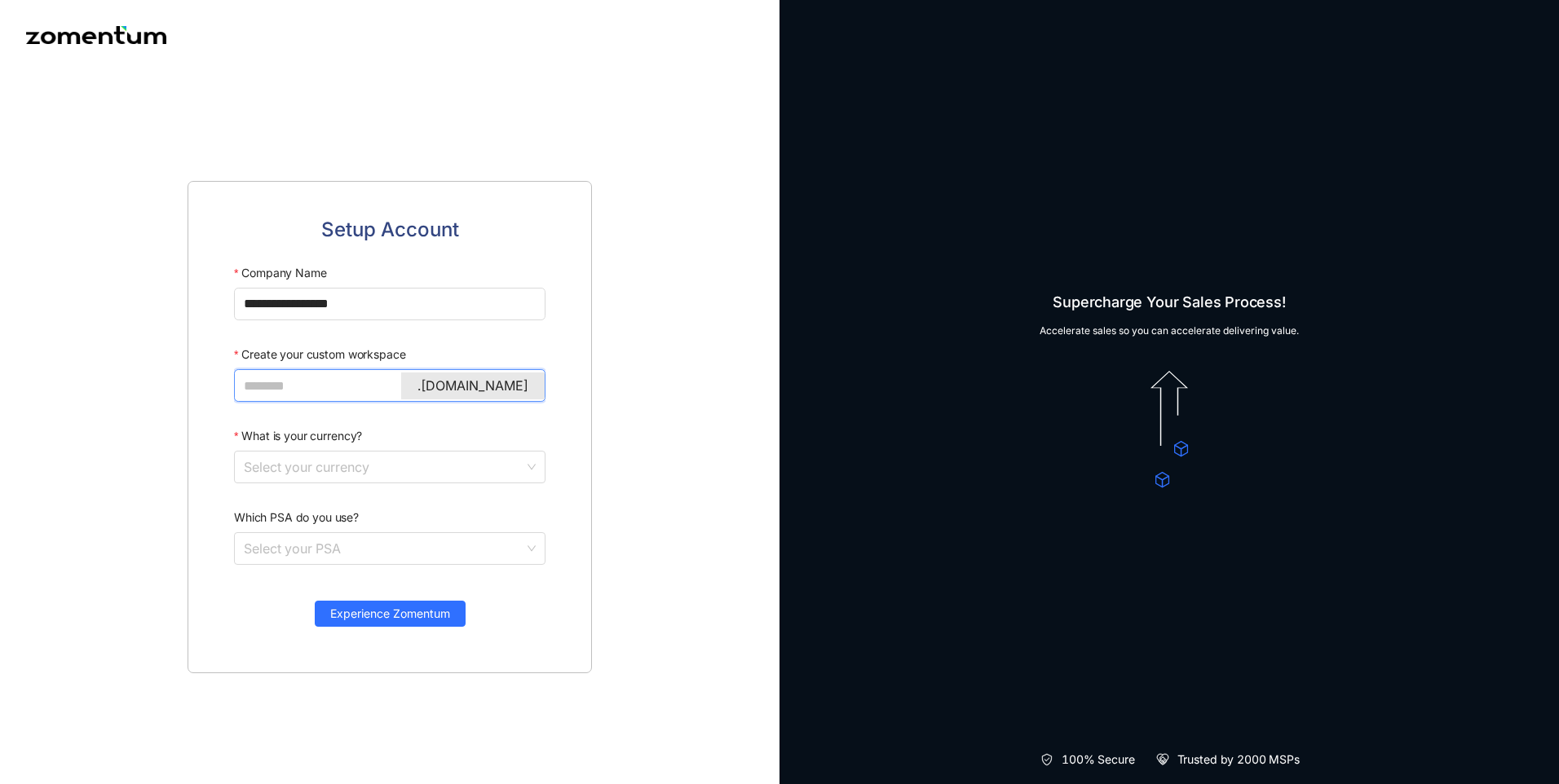 click on "Create your custom workspace" at bounding box center [388, 385] 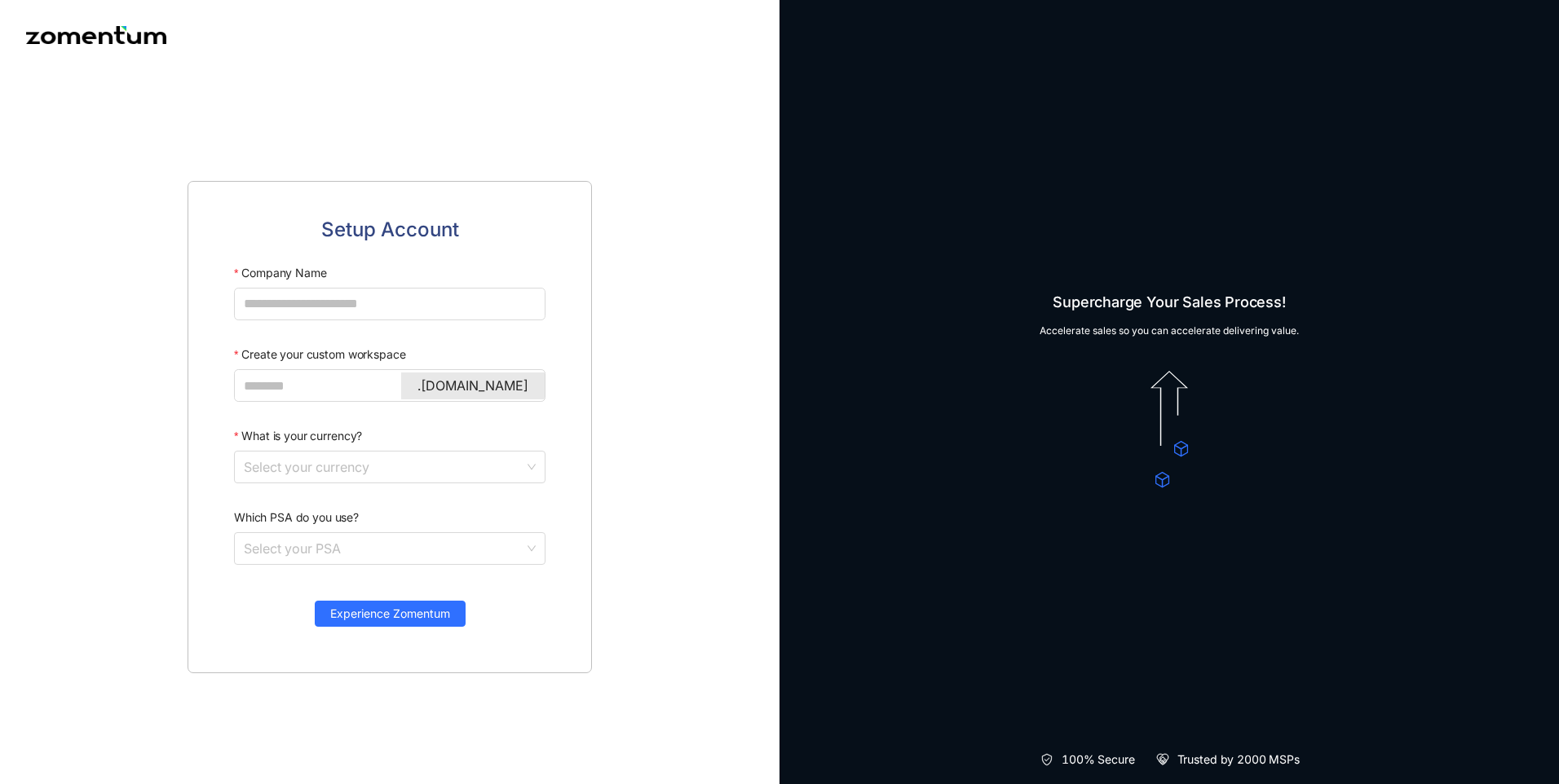 scroll, scrollTop: 0, scrollLeft: 0, axis: both 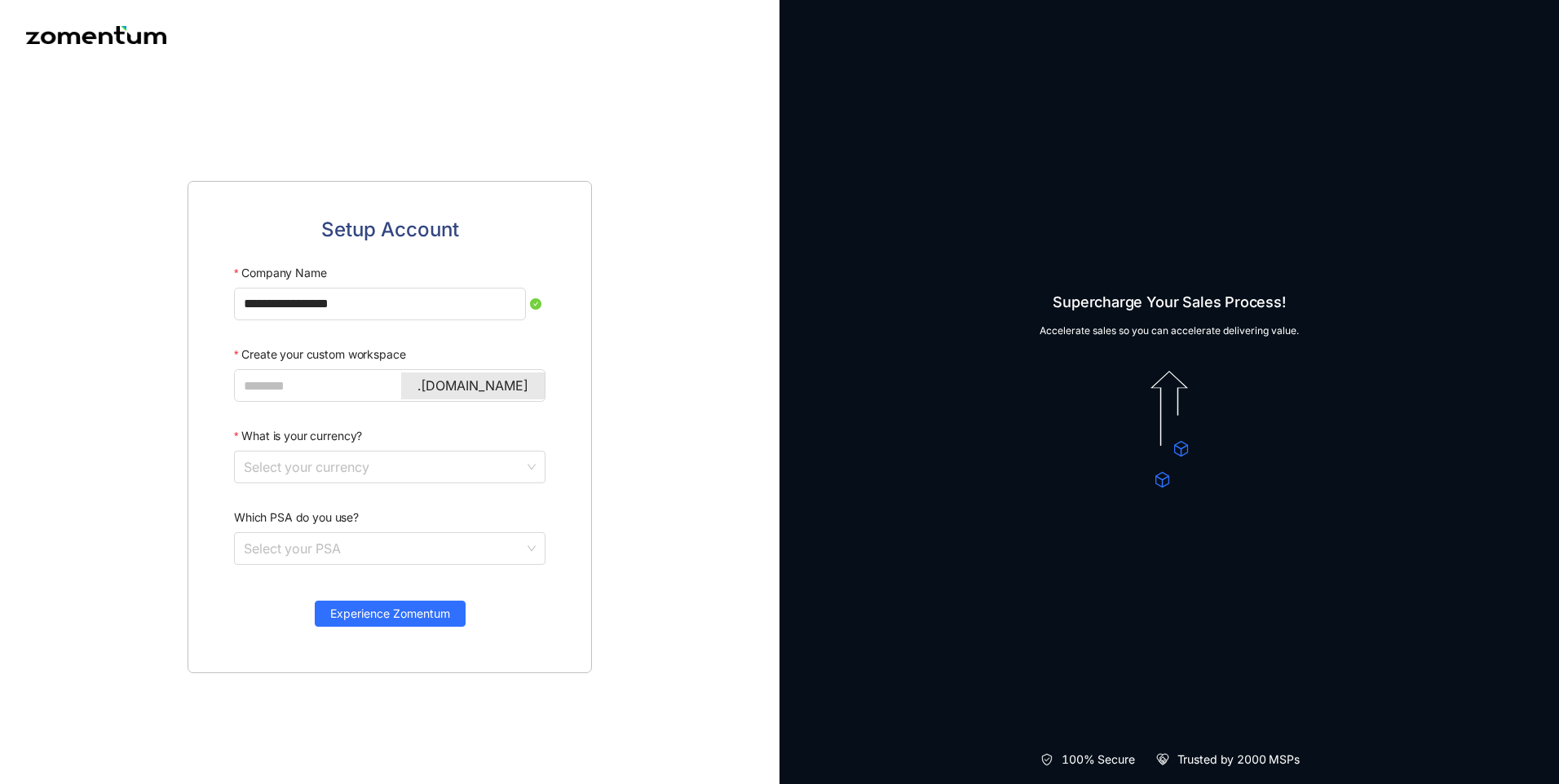 click on "**********" at bounding box center [390, 427] 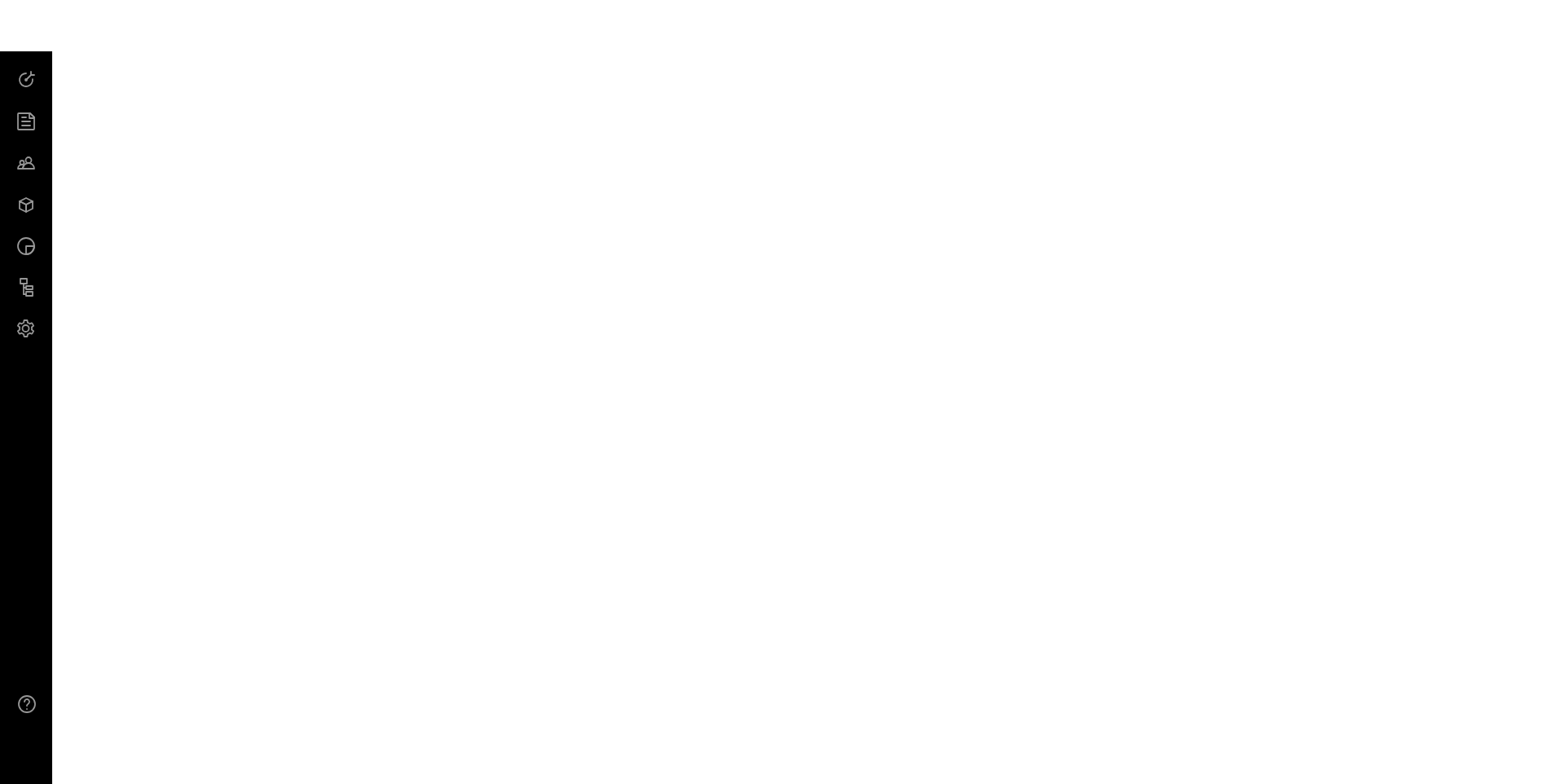 scroll, scrollTop: 0, scrollLeft: 0, axis: both 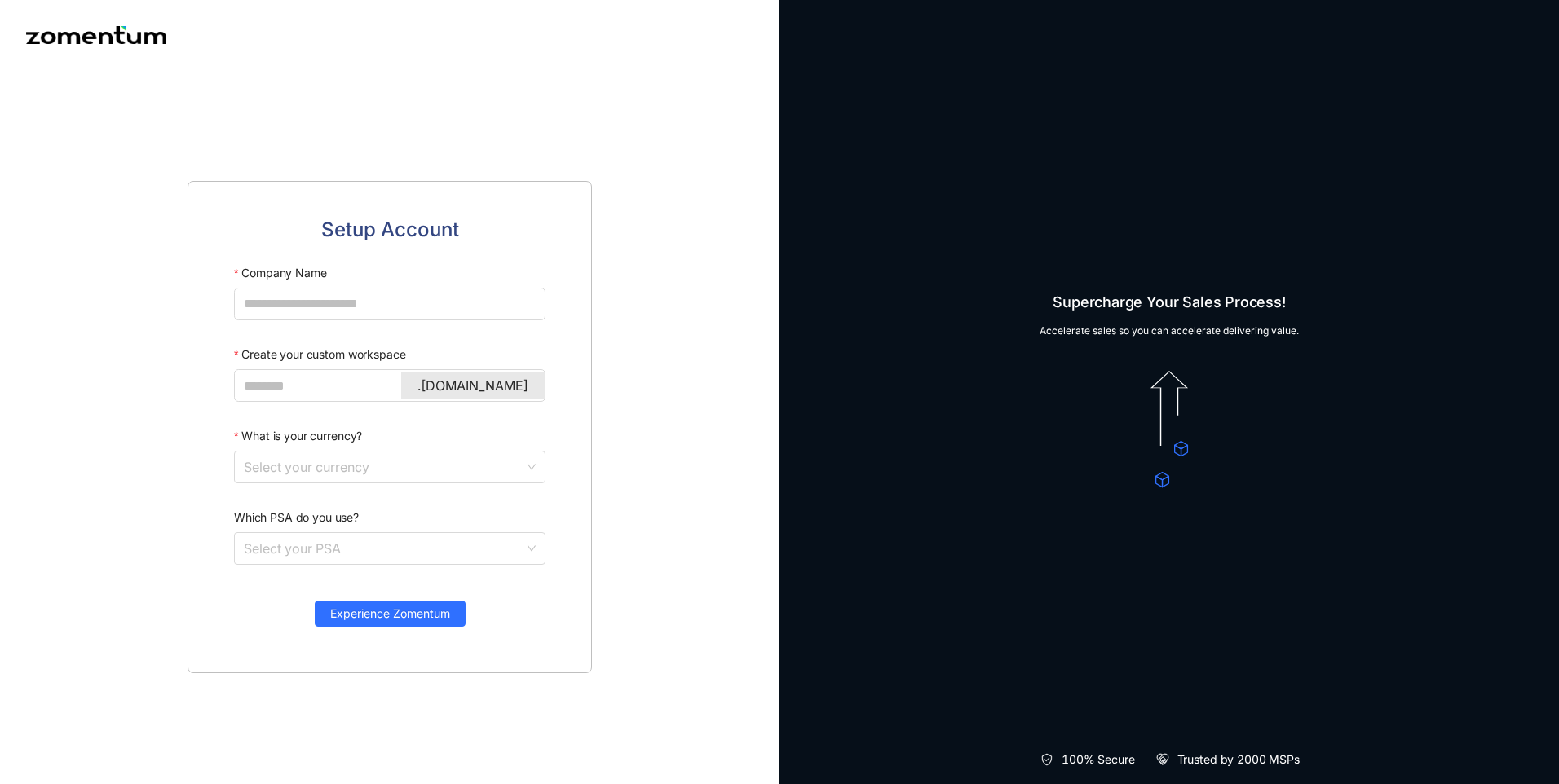 type on "**********" 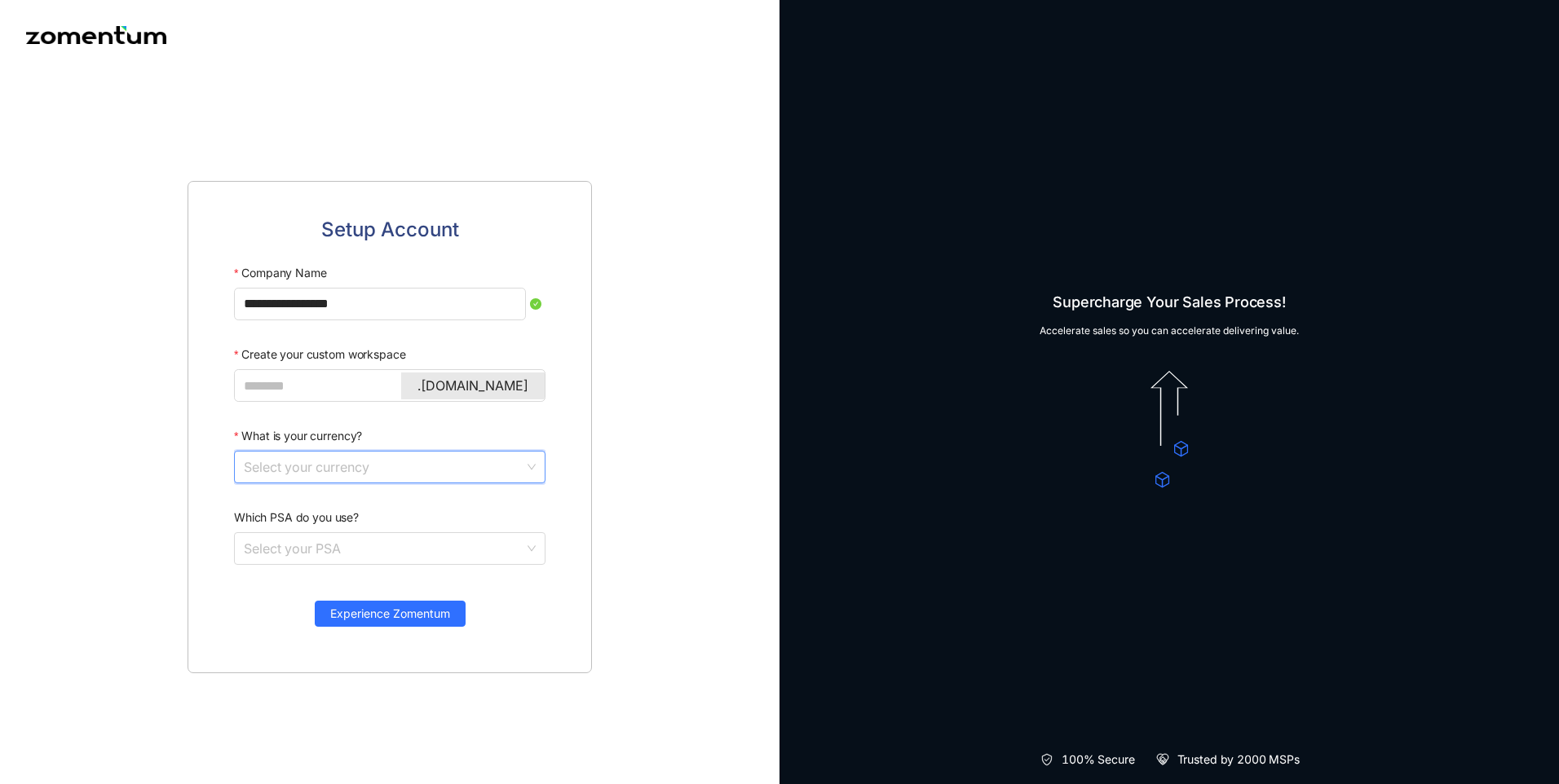 click on "What is your currency?" at bounding box center (384, 467) 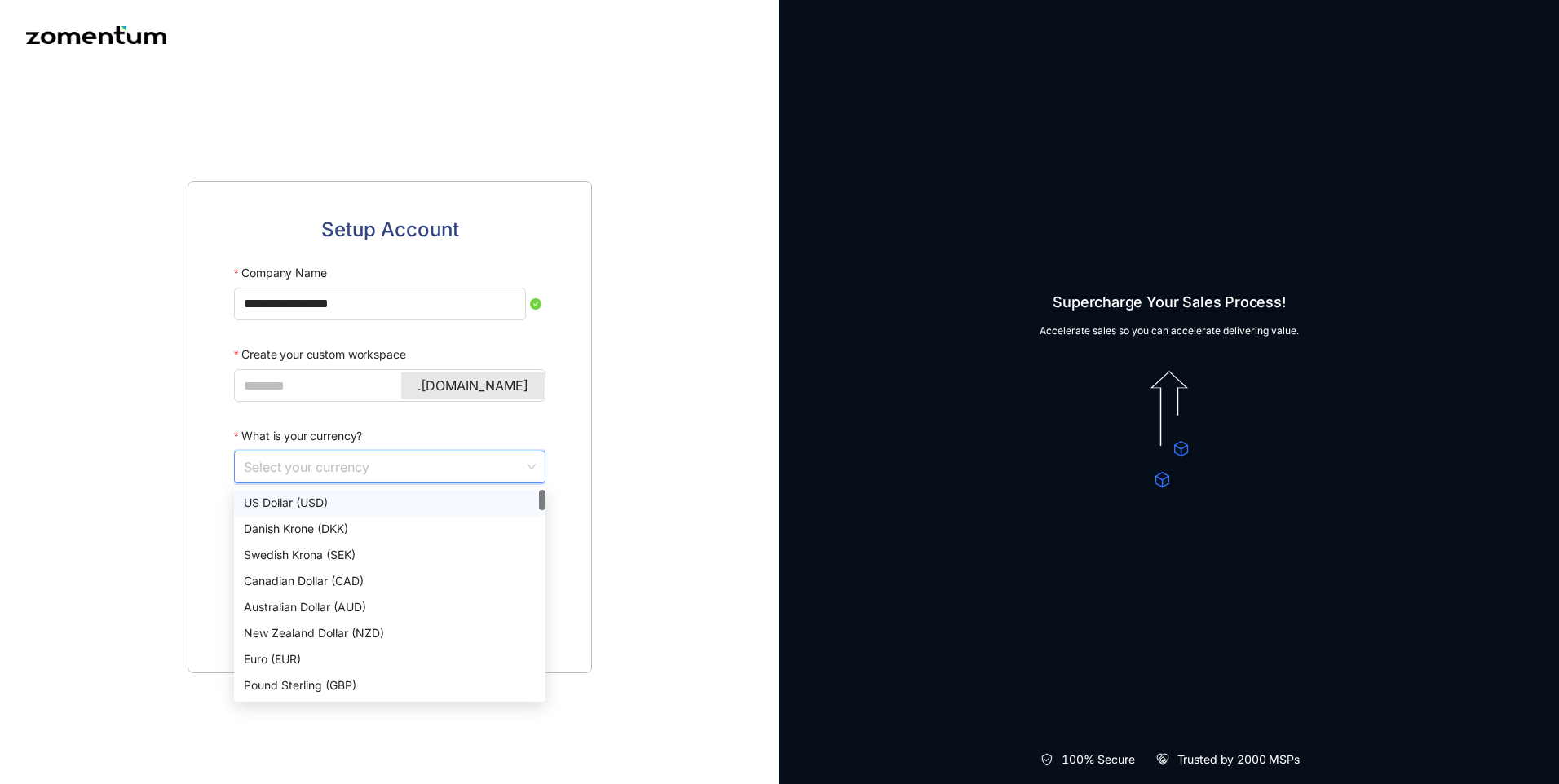 click on "**********" at bounding box center [390, 427] 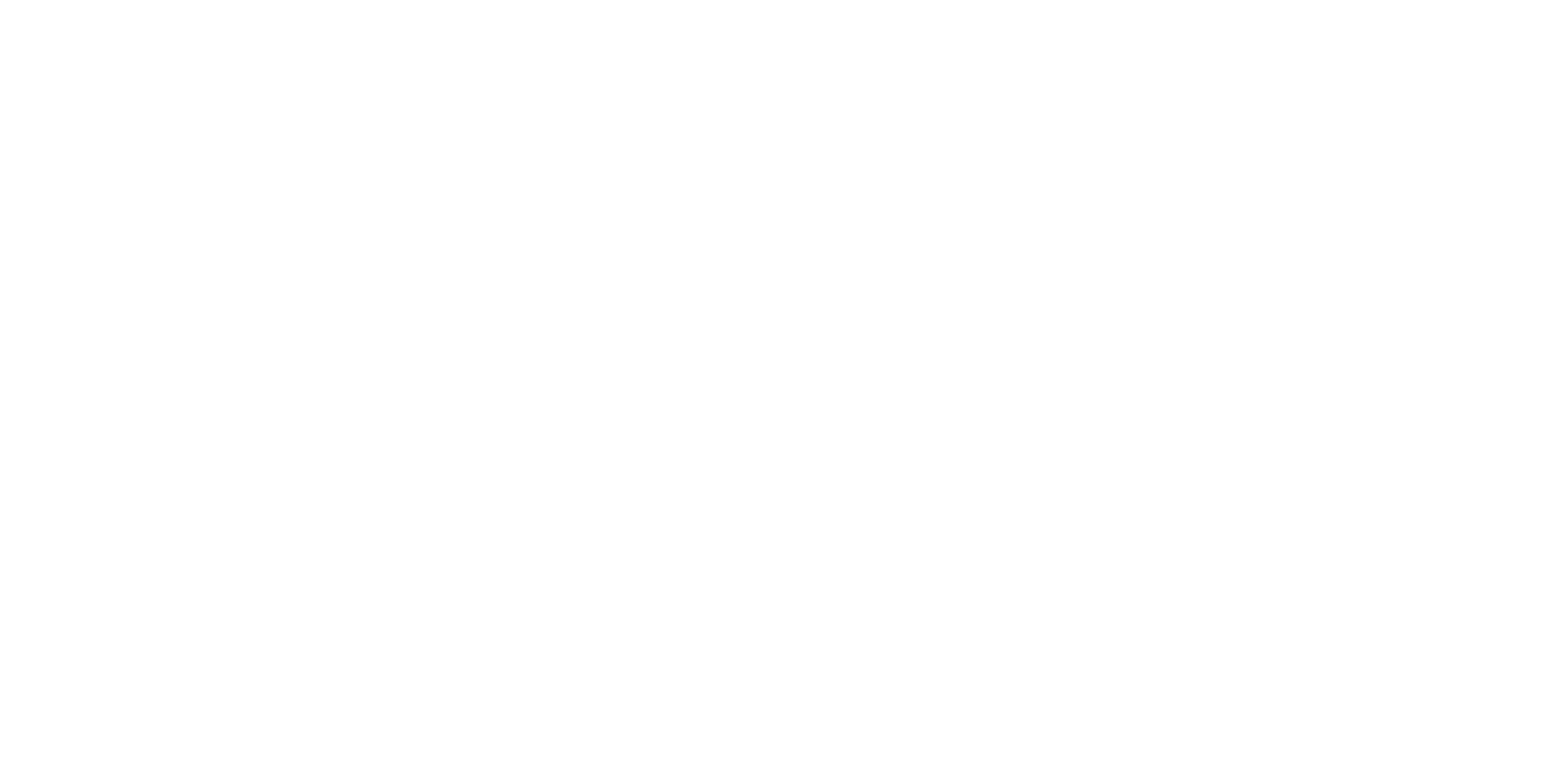 scroll, scrollTop: 0, scrollLeft: 0, axis: both 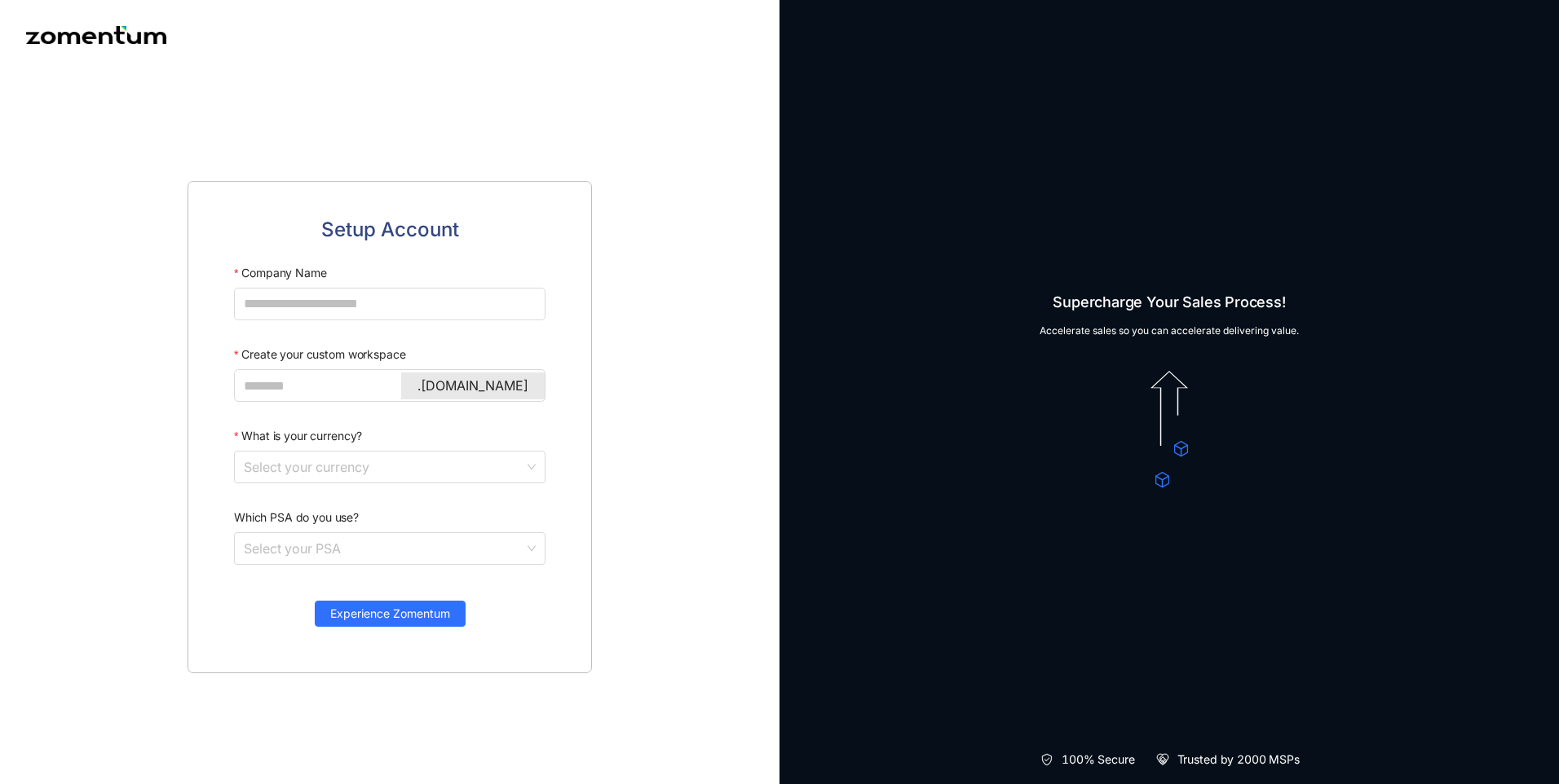 type on "**********" 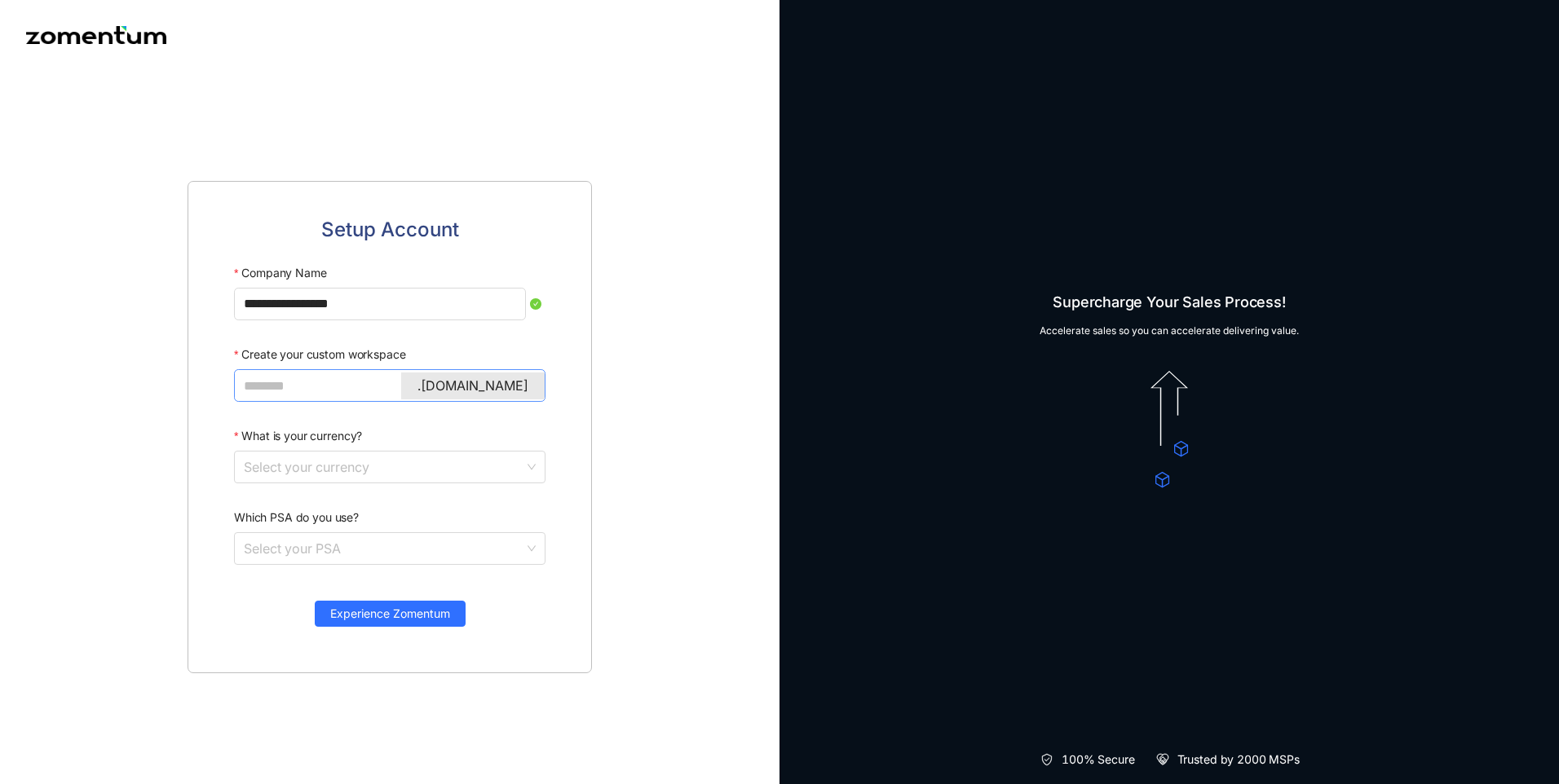 click on ".[DOMAIN_NAME]" at bounding box center [390, 385] 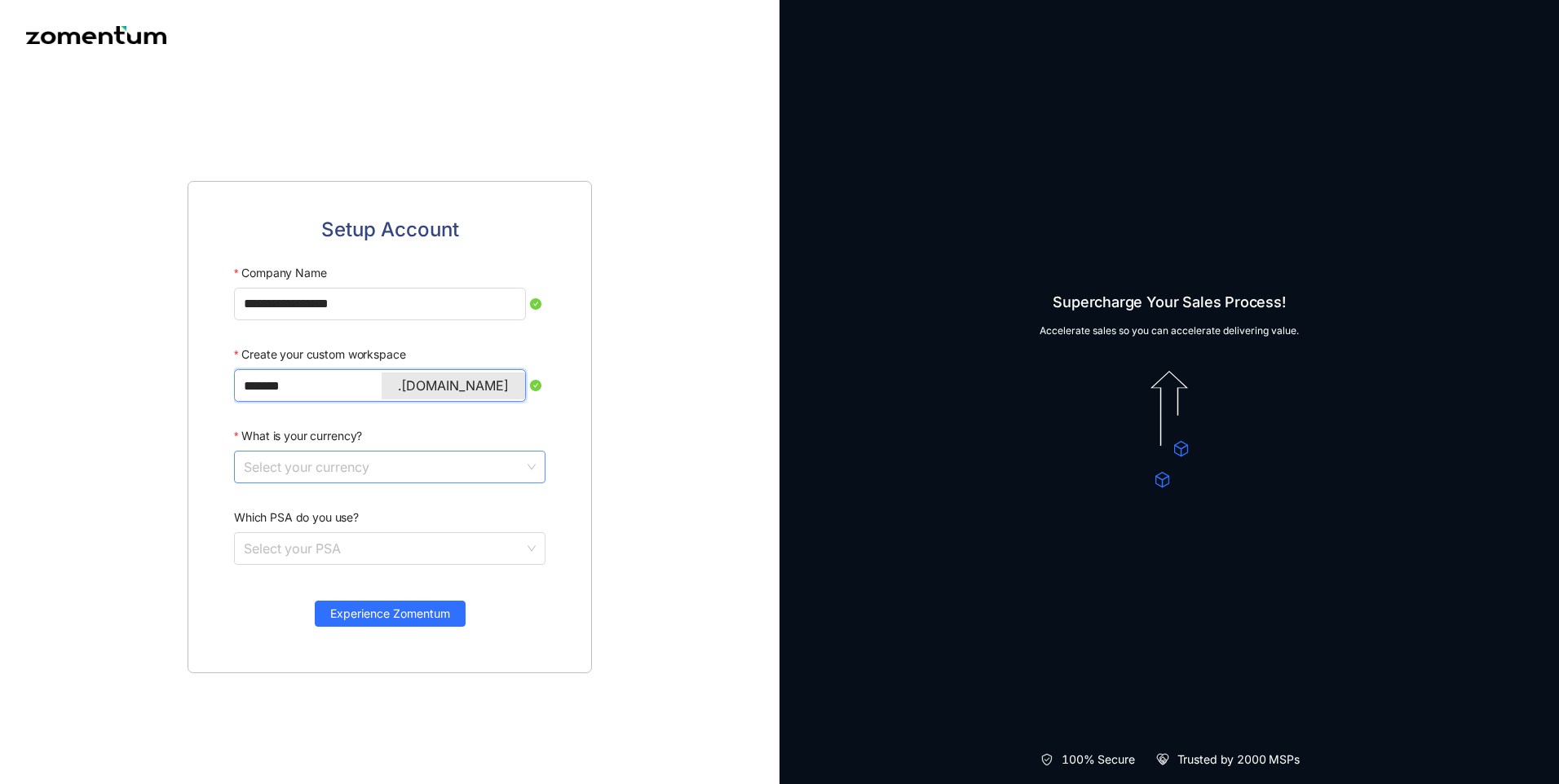 type on "*******" 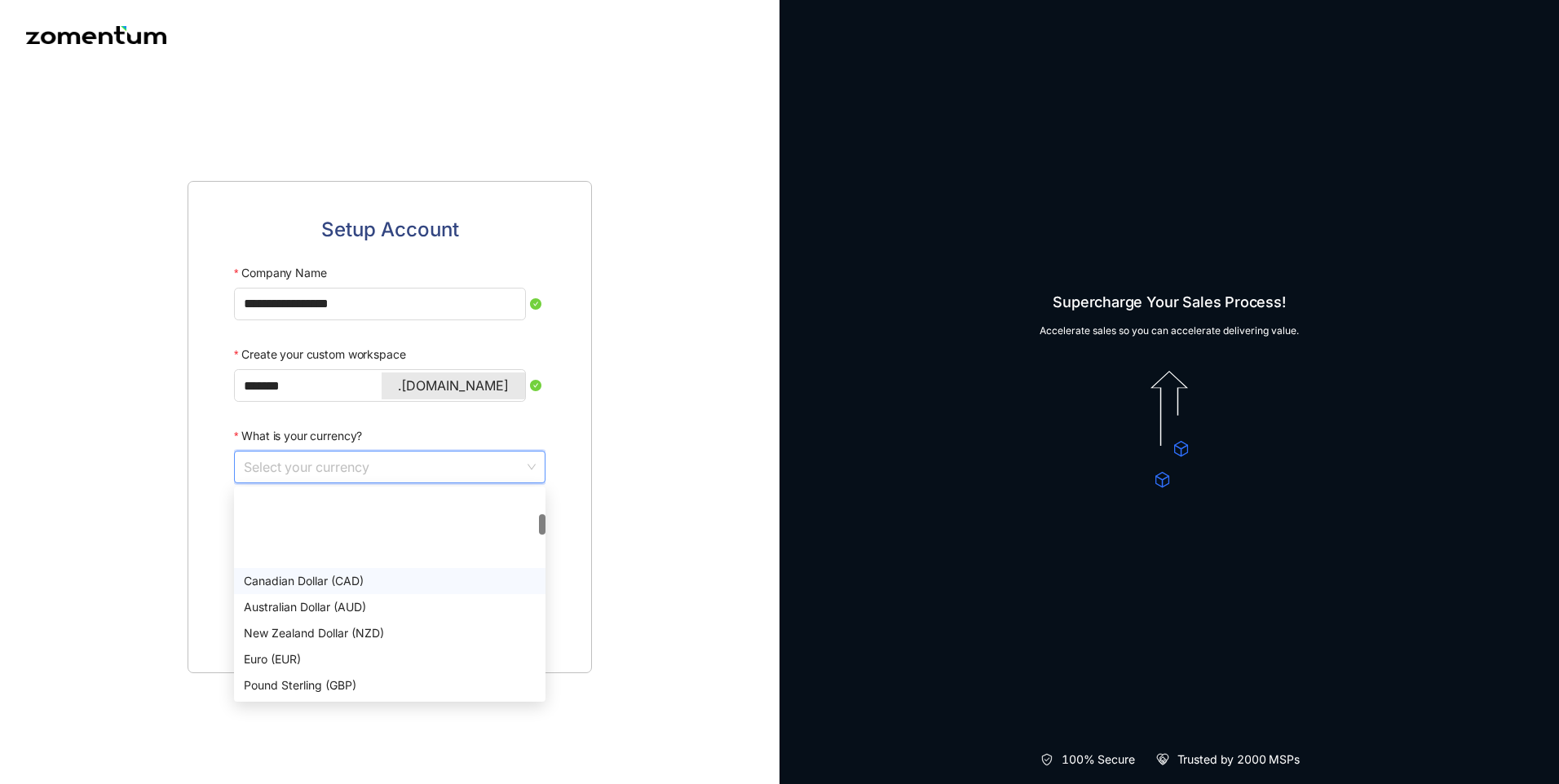 scroll, scrollTop: 0, scrollLeft: 0, axis: both 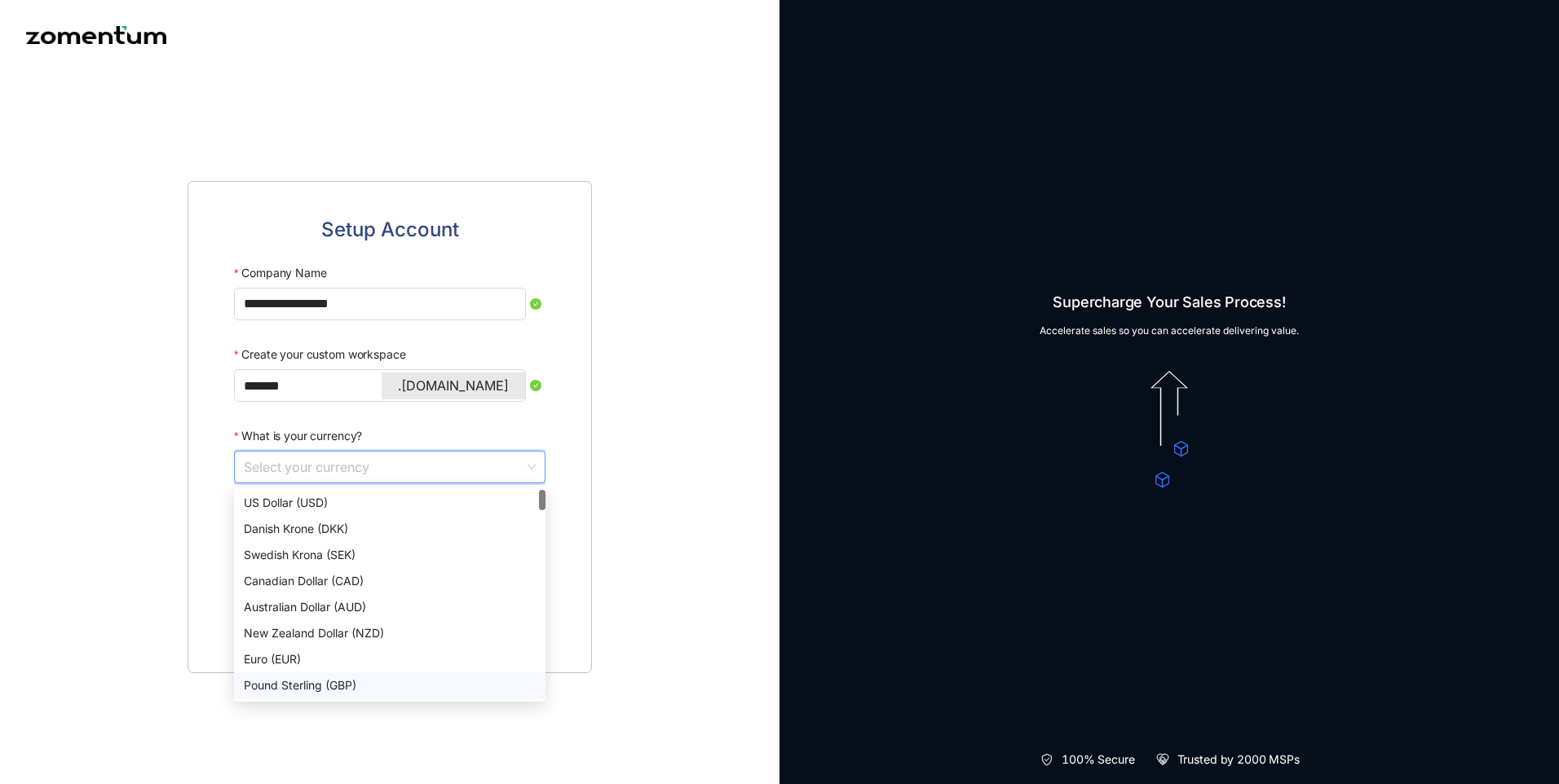 click on "Pound Sterling (GBP)" at bounding box center (390, 685) 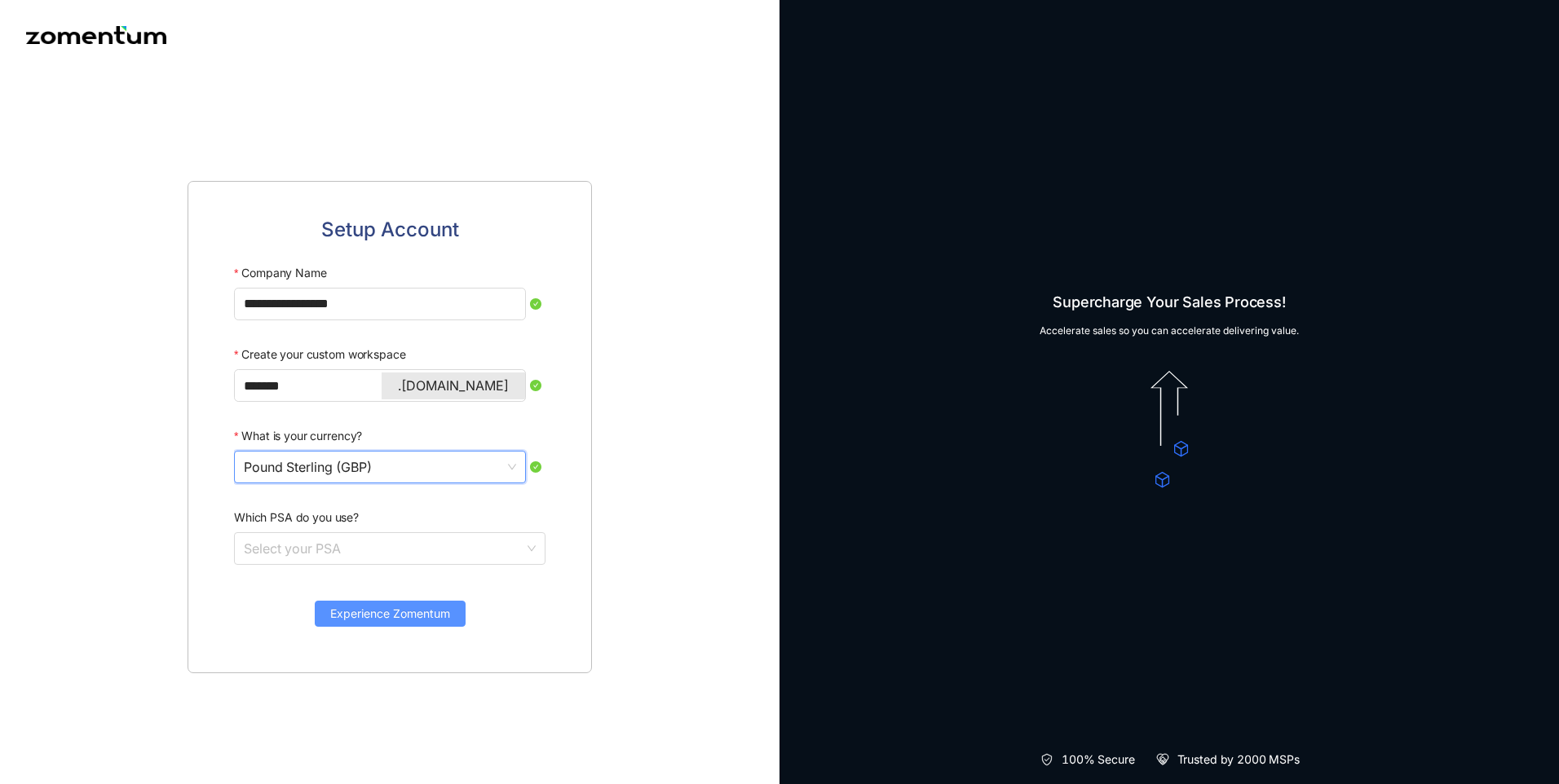 click on "Experience Zomentum" at bounding box center (390, 614) 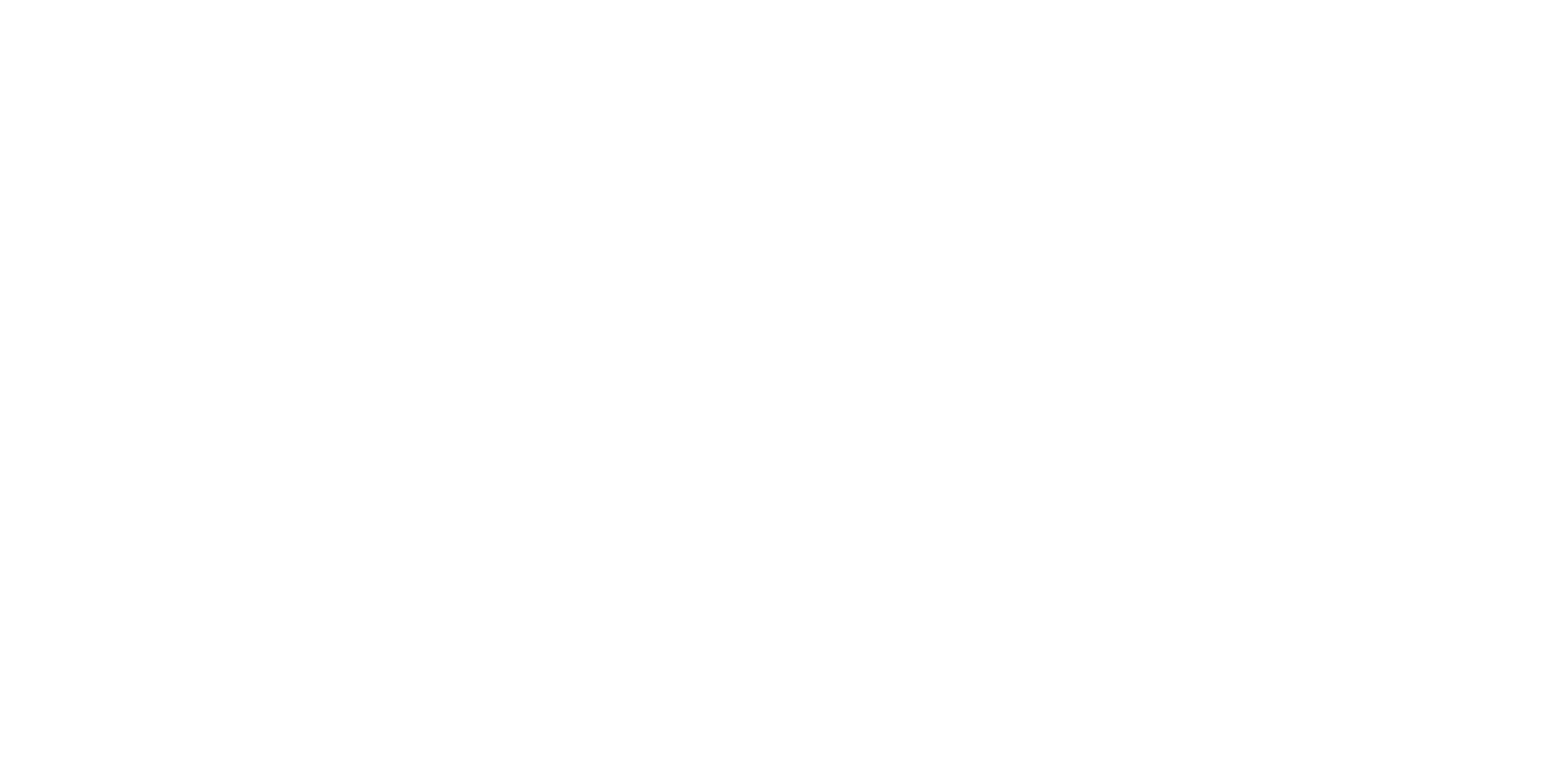 scroll, scrollTop: 0, scrollLeft: 0, axis: both 